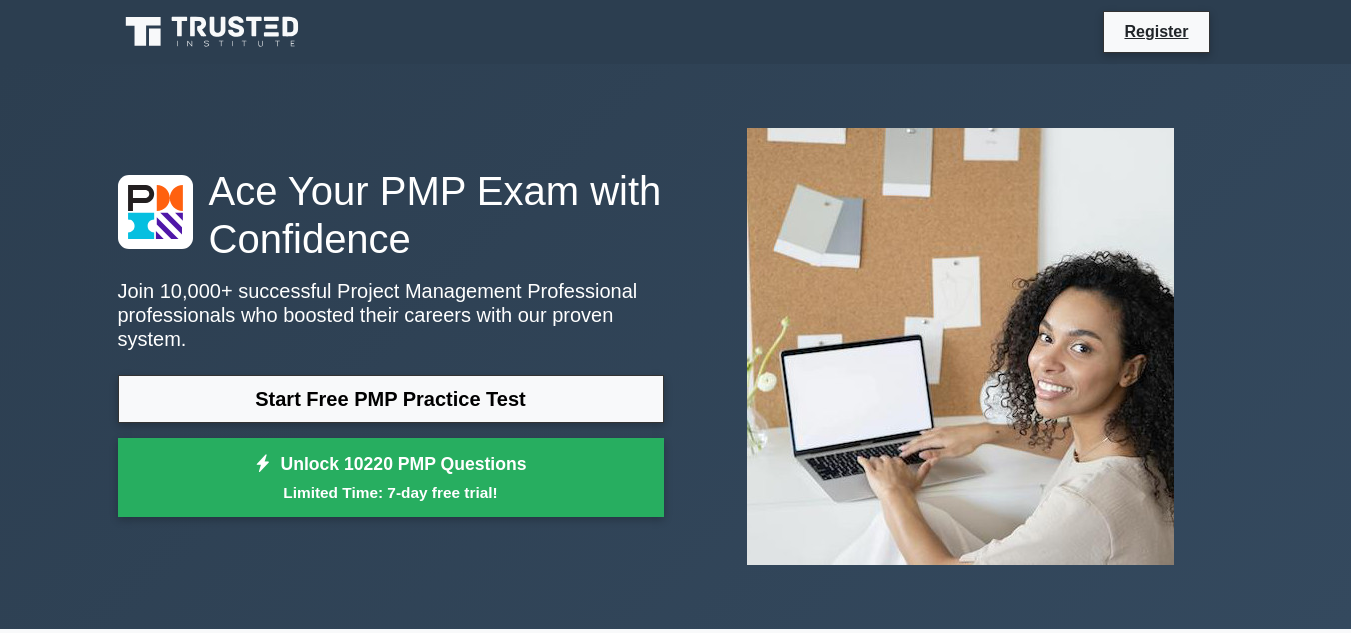 scroll, scrollTop: 0, scrollLeft: 0, axis: both 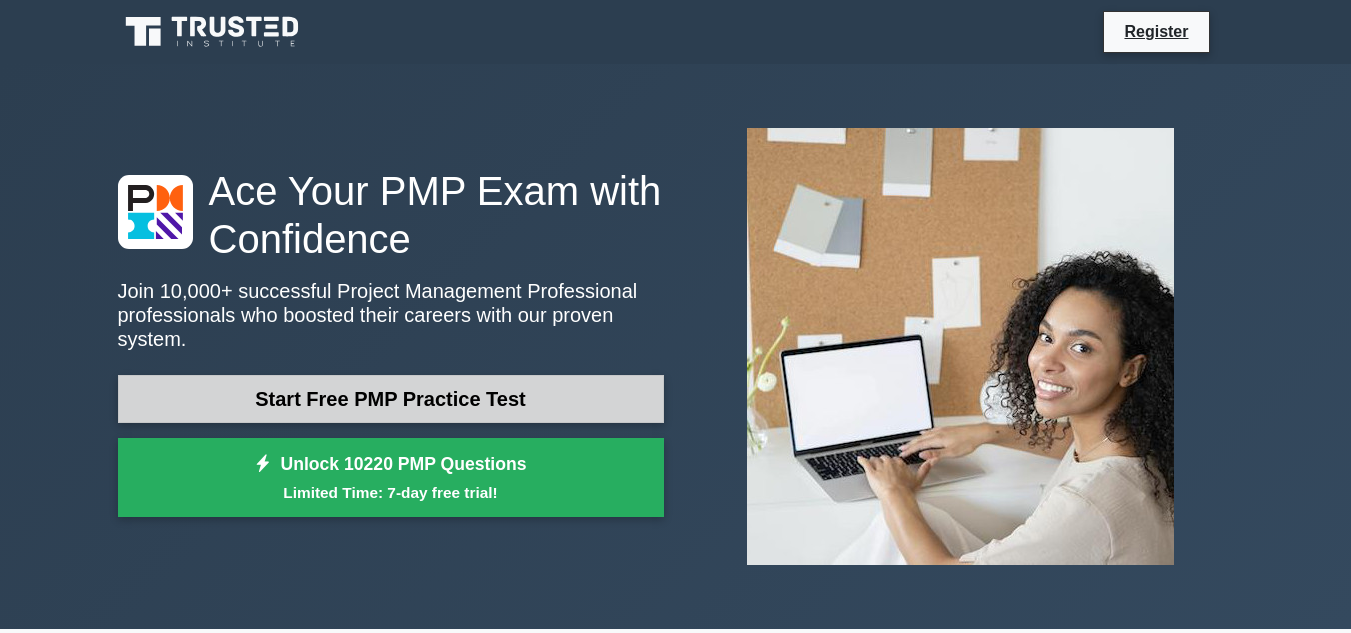 click on "Start Free PMP Practice Test" at bounding box center (391, 399) 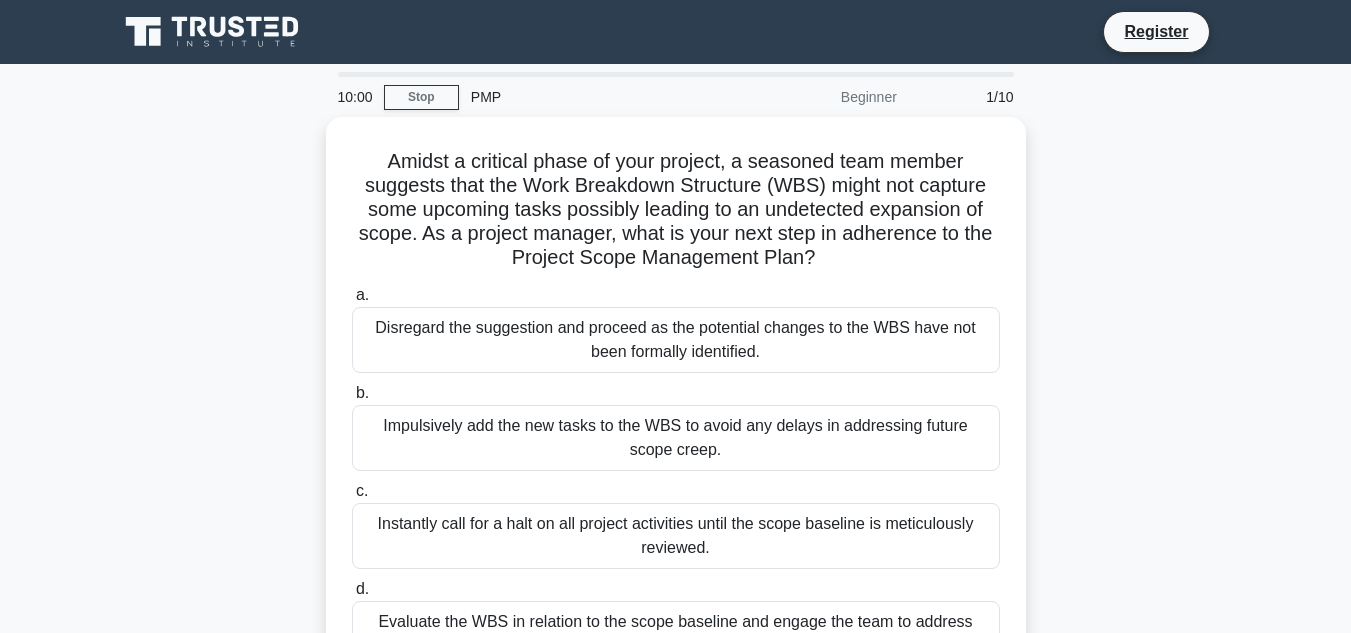 scroll, scrollTop: 0, scrollLeft: 0, axis: both 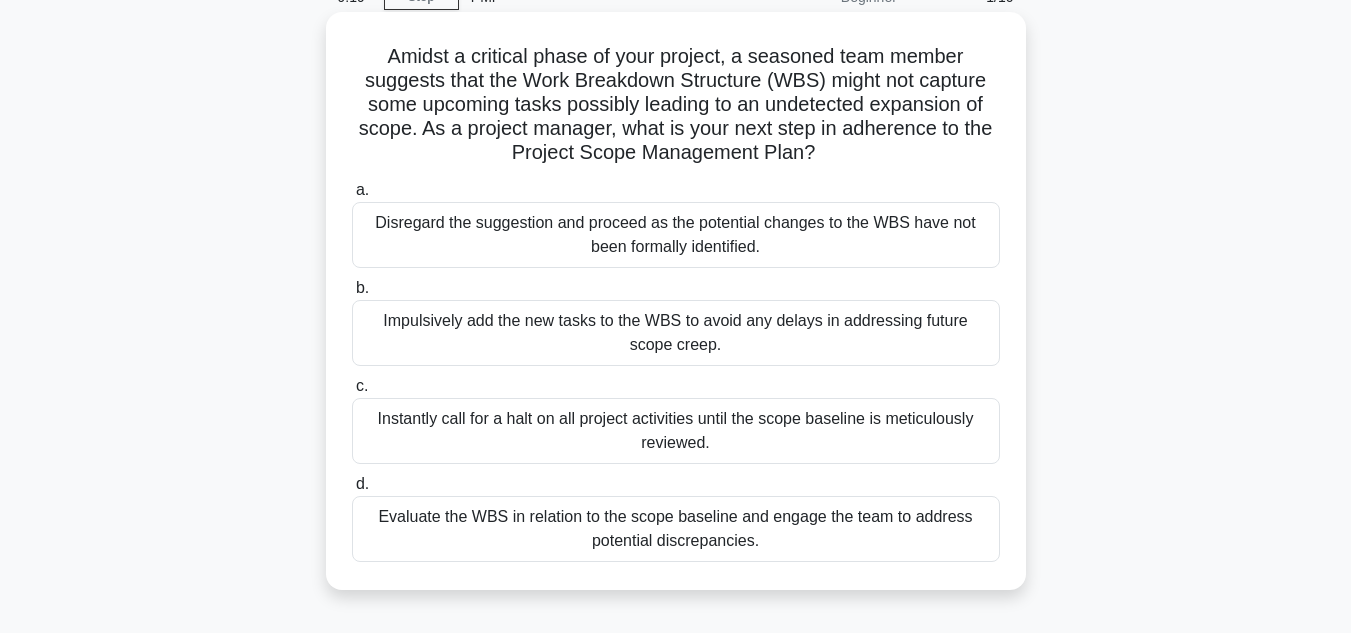 click on "Impulsively add the new tasks to the WBS to avoid any delays in addressing future scope creep." at bounding box center [676, 333] 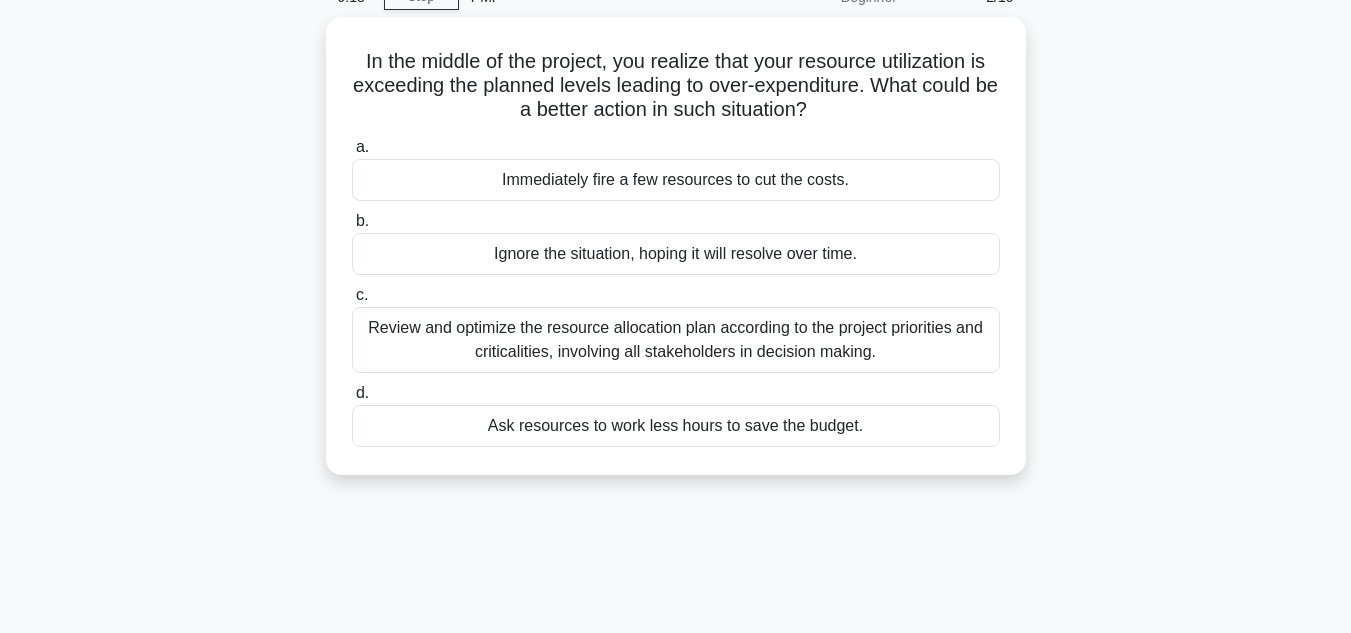 scroll, scrollTop: 0, scrollLeft: 0, axis: both 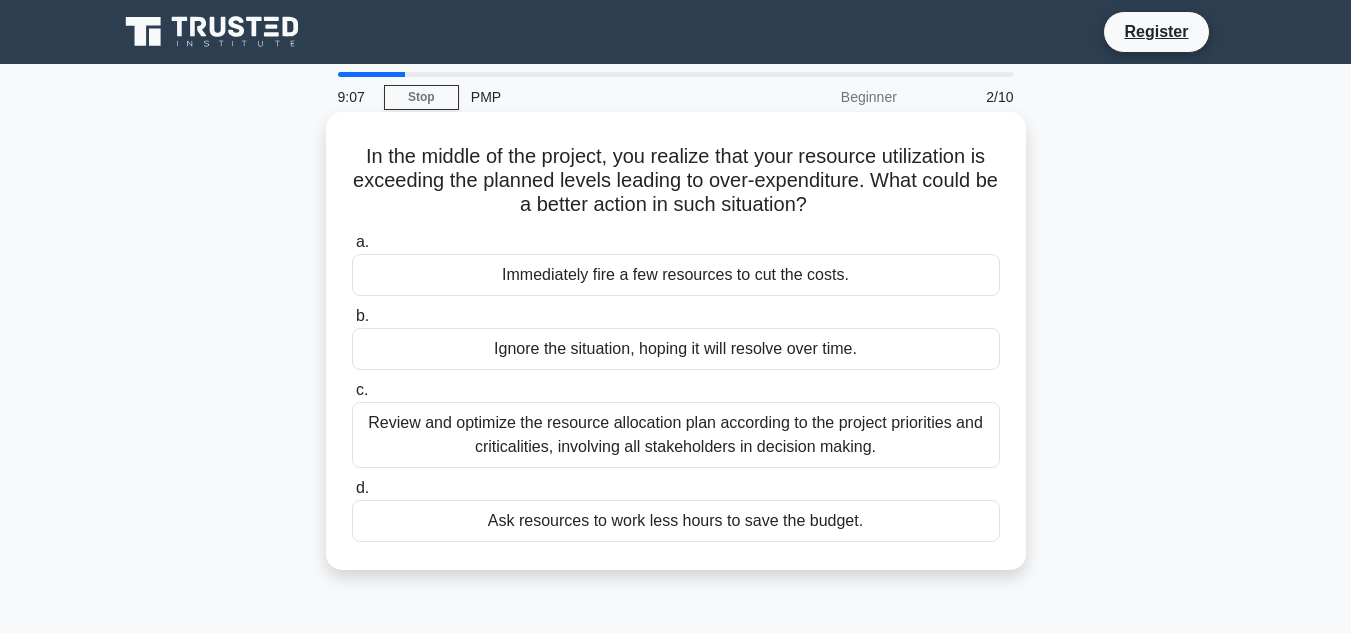 click on "Review and optimize the resource allocation plan according to the project priorities and criticalities, involving all stakeholders in decision making." at bounding box center (676, 435) 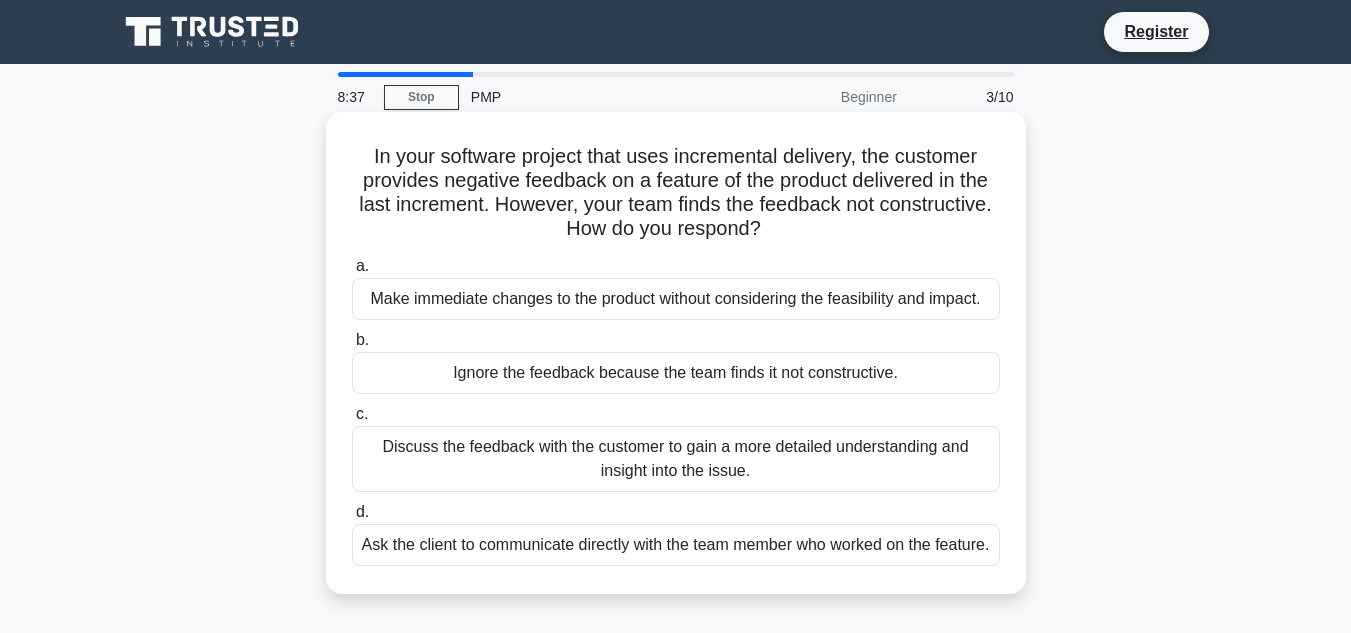 click on "Discuss the feedback with the customer to gain a more detailed understanding and insight into the issue." at bounding box center [676, 459] 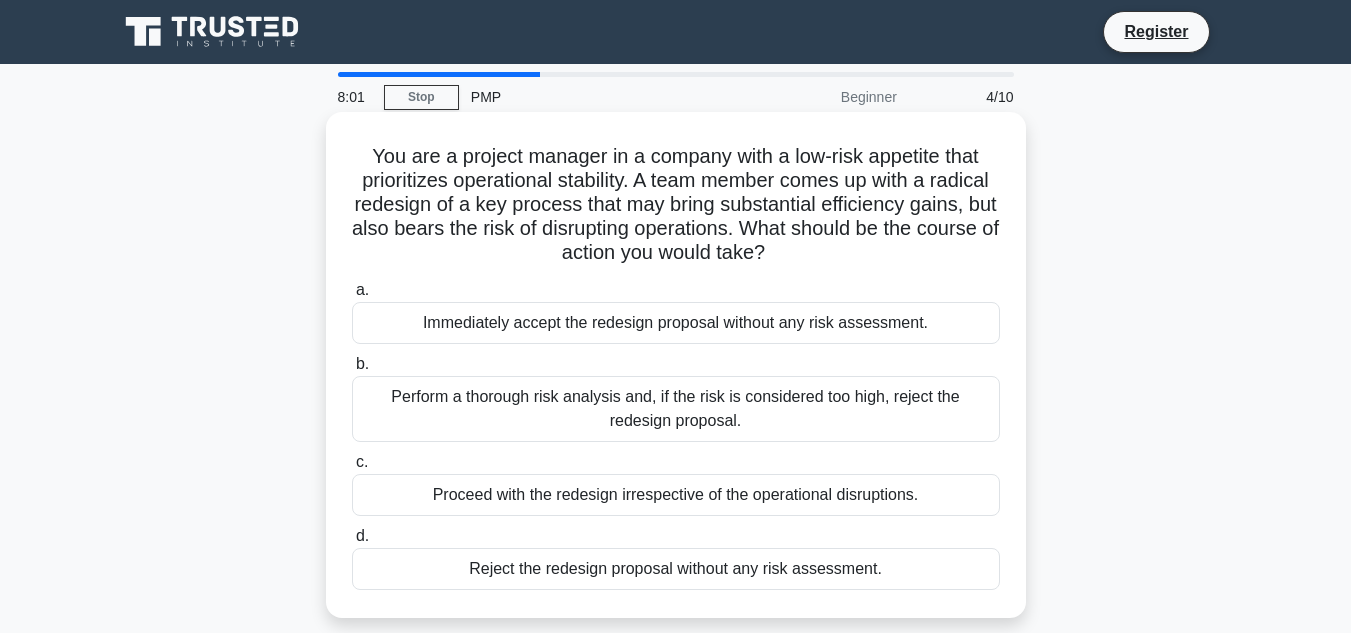 click on "Perform a thorough risk analysis and, if the risk is considered too high, reject the redesign proposal." at bounding box center (676, 409) 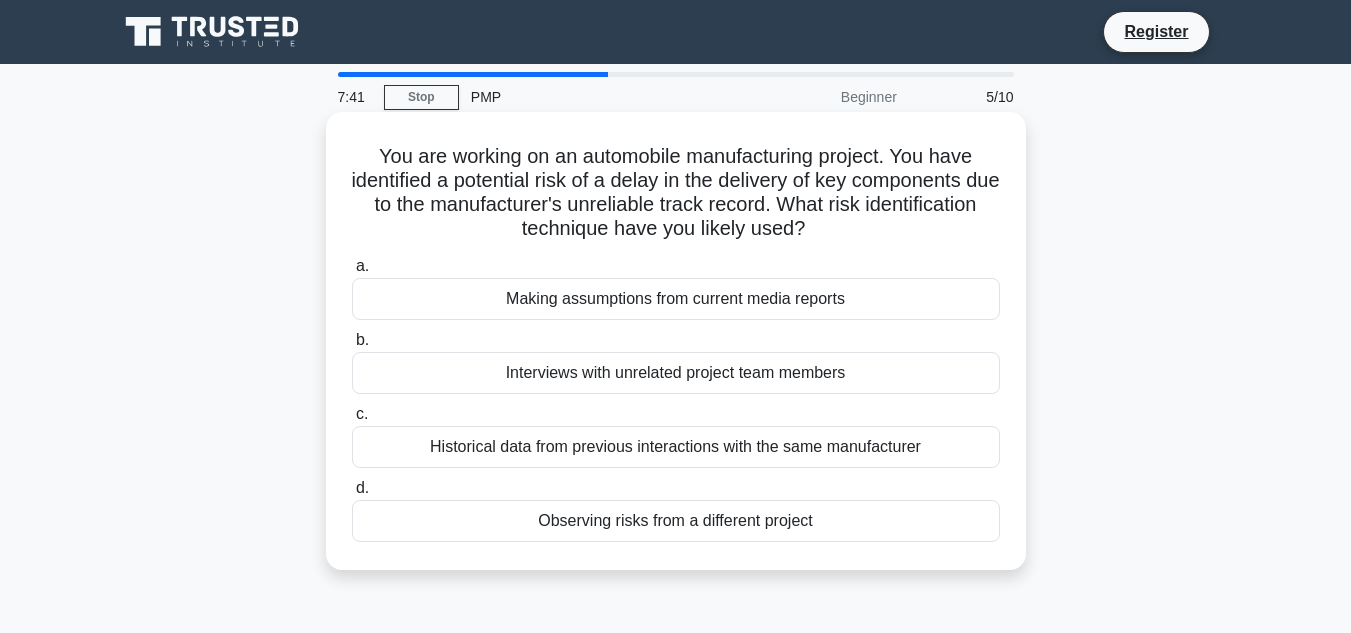 click on "Historical data from previous interactions with the same manufacturer" at bounding box center (676, 447) 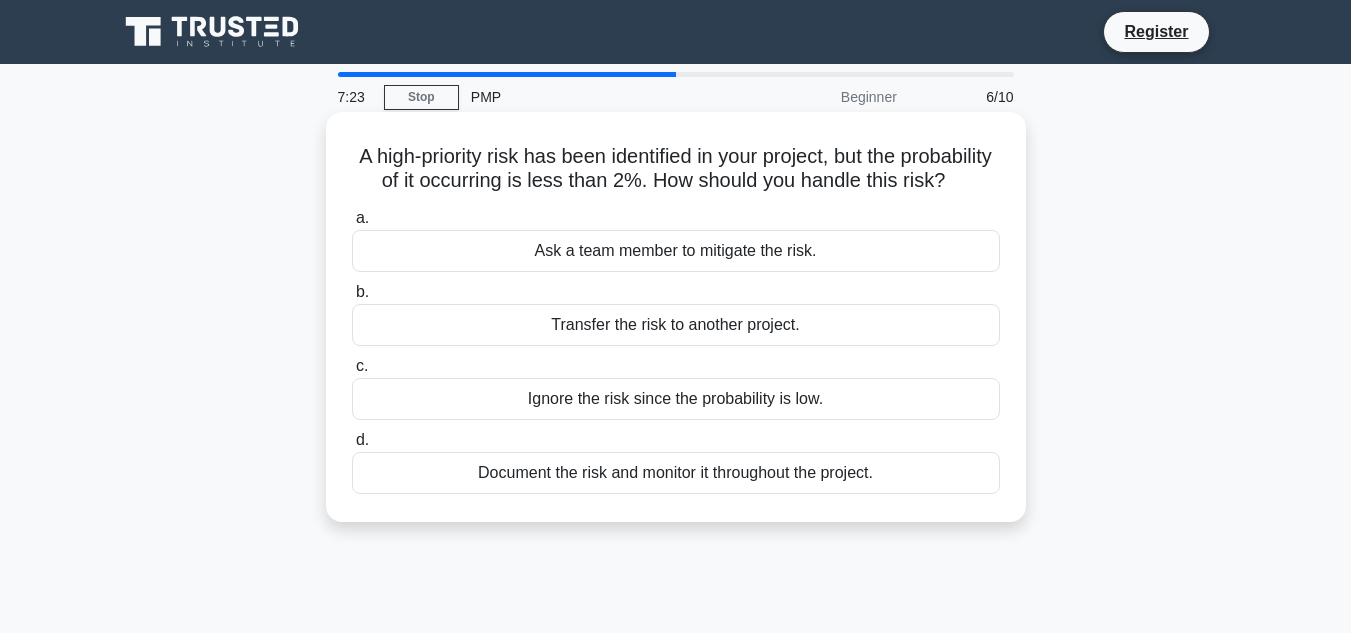 click on "Document the risk and monitor it throughout the project." at bounding box center (676, 473) 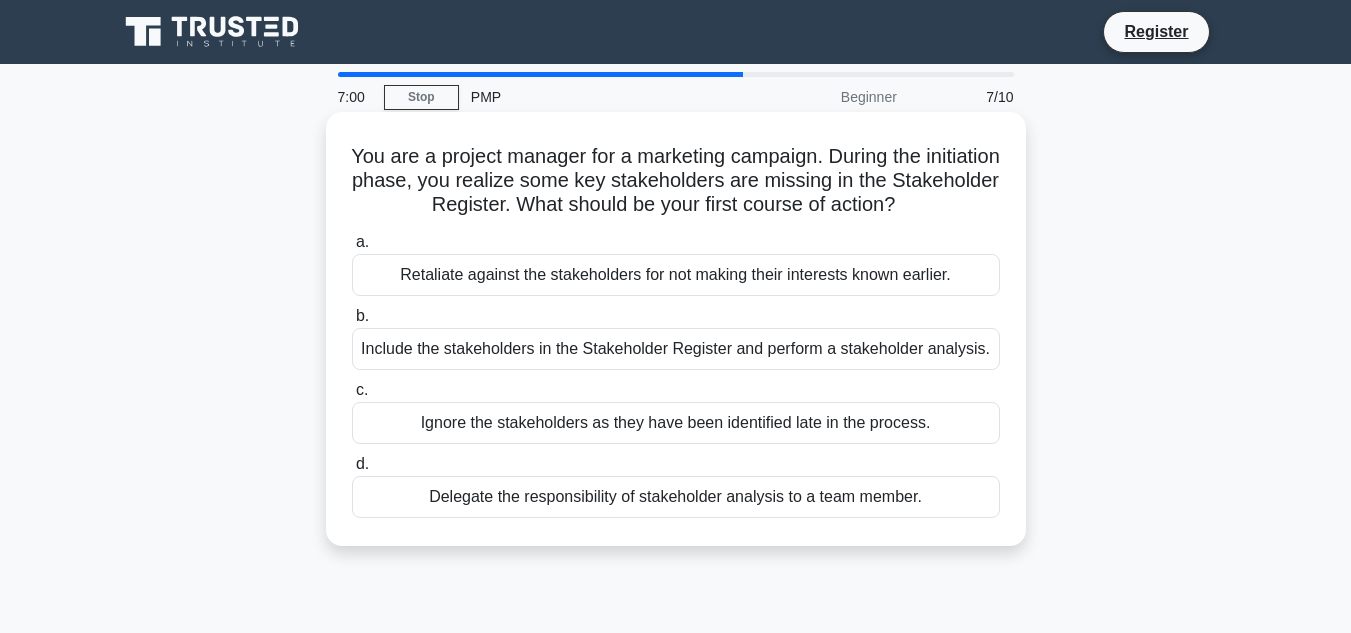 click on "Include the stakeholders in the Stakeholder Register and perform a stakeholder analysis." at bounding box center [676, 349] 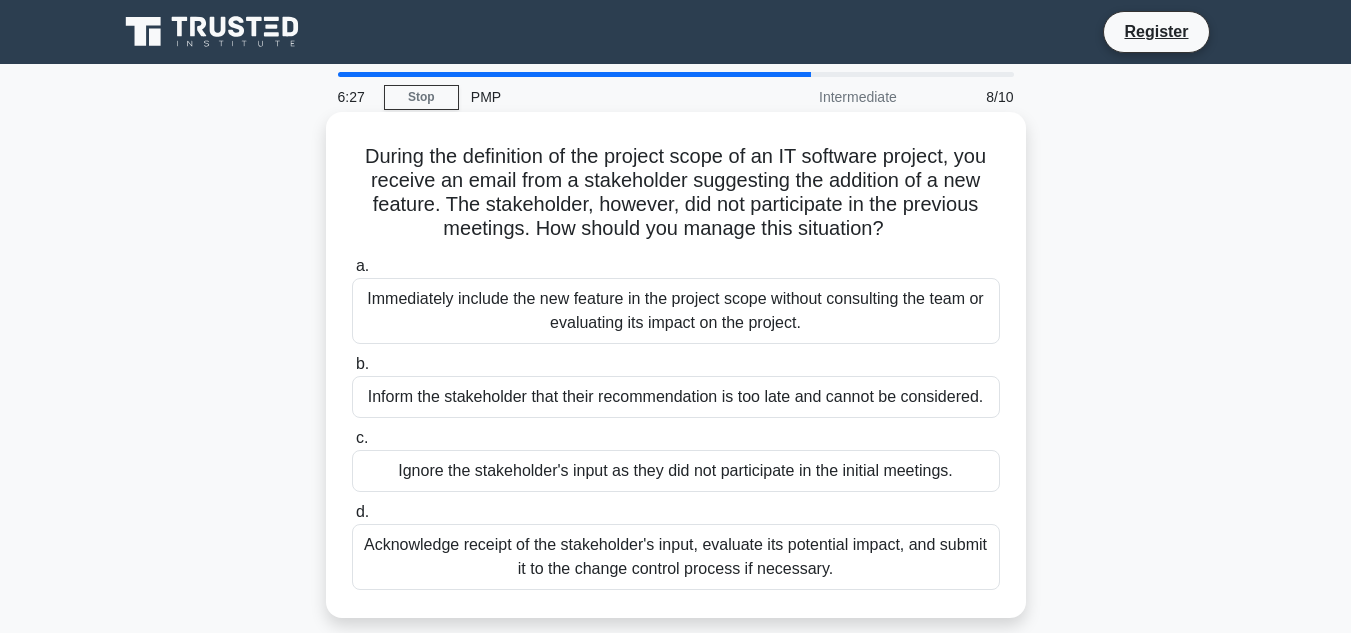 click on "Acknowledge receipt of the stakeholder's input, evaluate its potential impact, and submit it to the change control process if necessary." at bounding box center (676, 557) 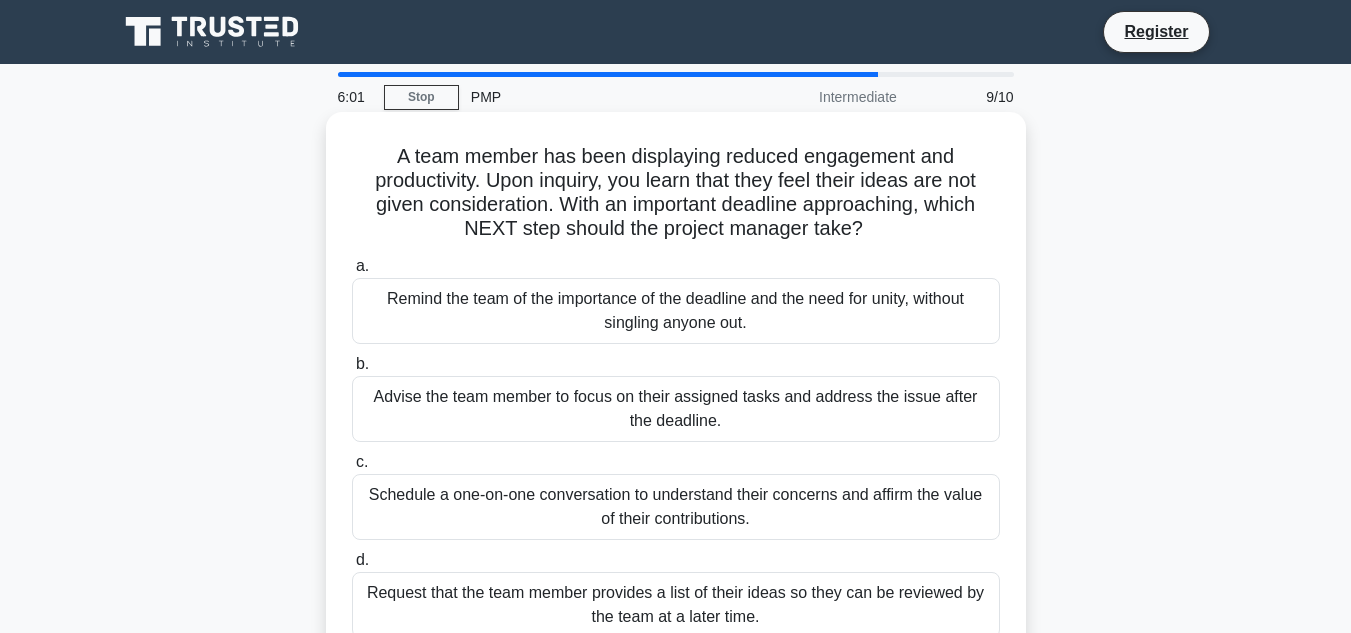 click on "Advise the team member to focus on their assigned tasks and address the issue after the deadline." at bounding box center (676, 409) 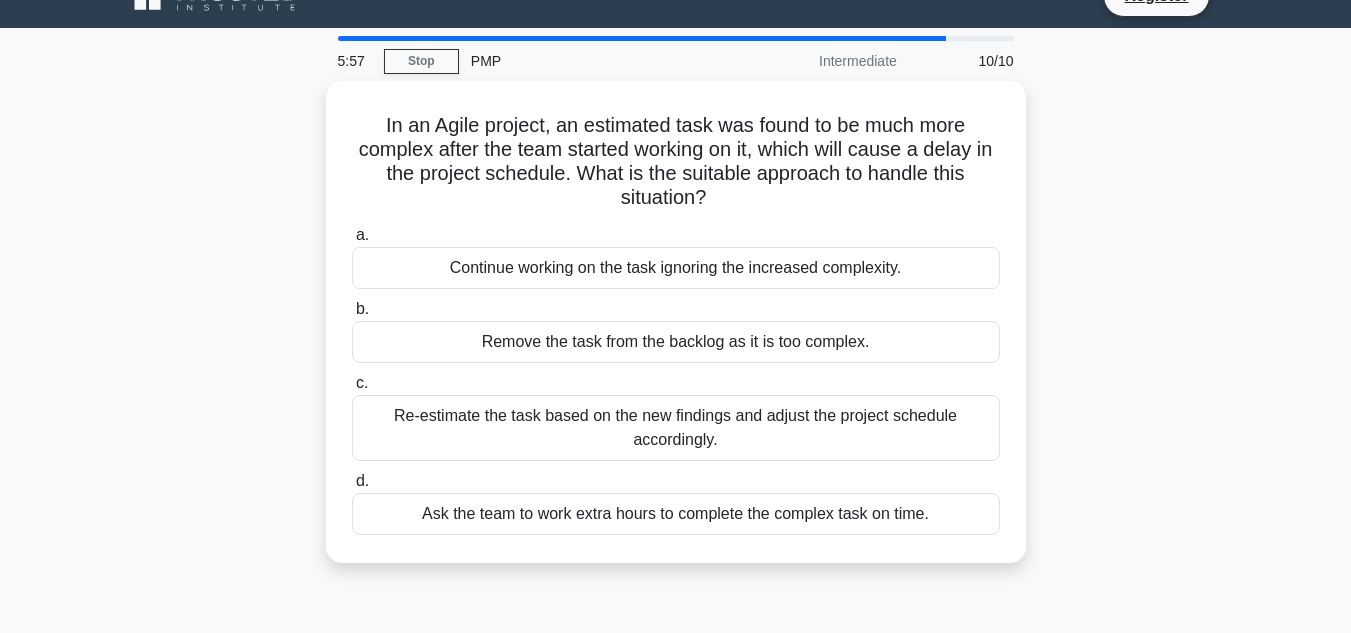 scroll, scrollTop: 0, scrollLeft: 0, axis: both 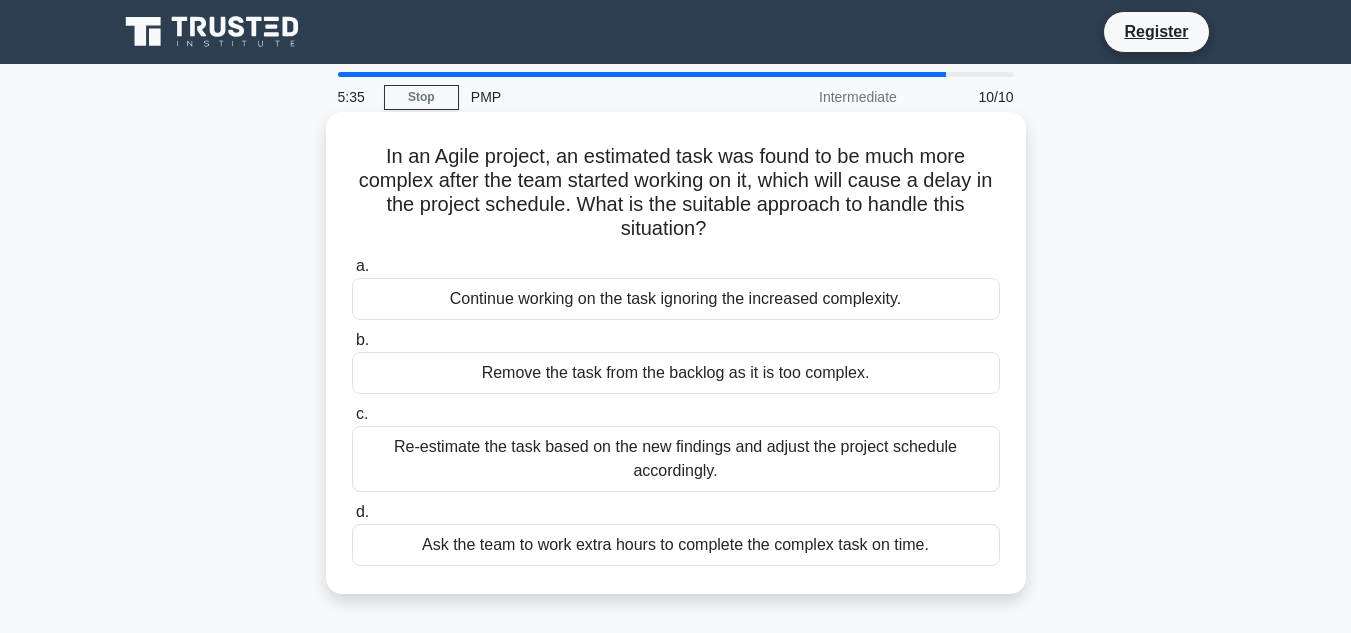 click on "Re-estimate the task based on the new findings and adjust the project schedule accordingly." at bounding box center (676, 459) 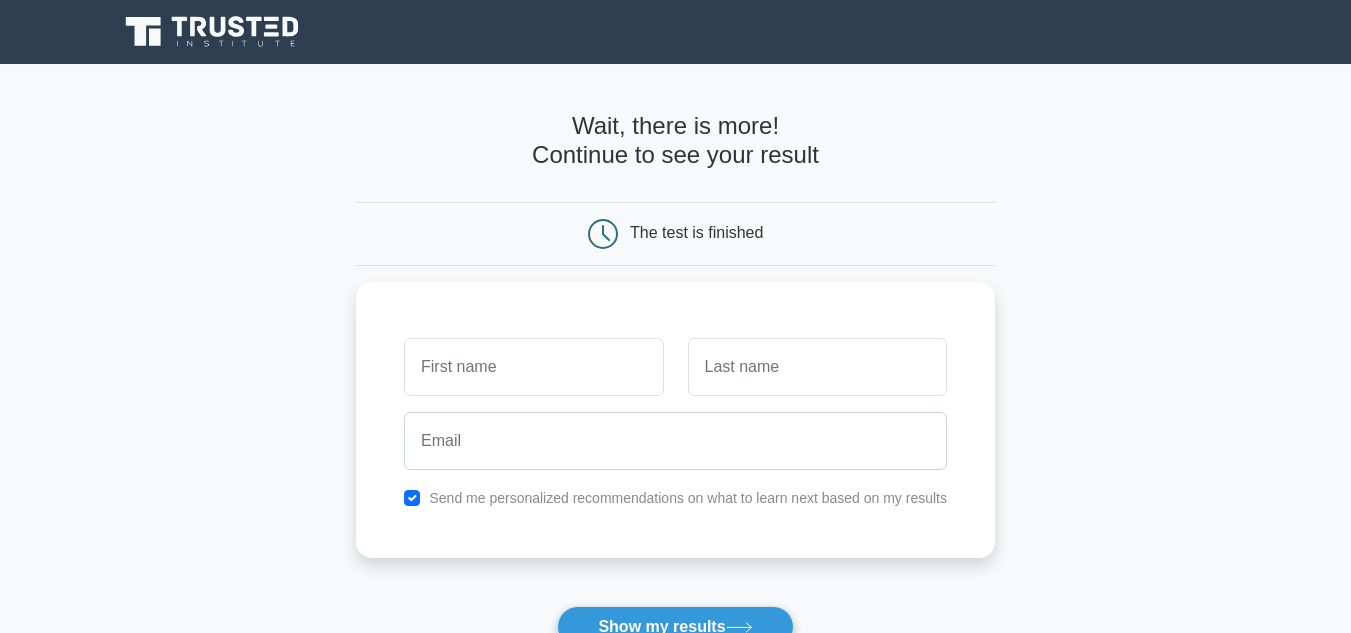scroll, scrollTop: 0, scrollLeft: 0, axis: both 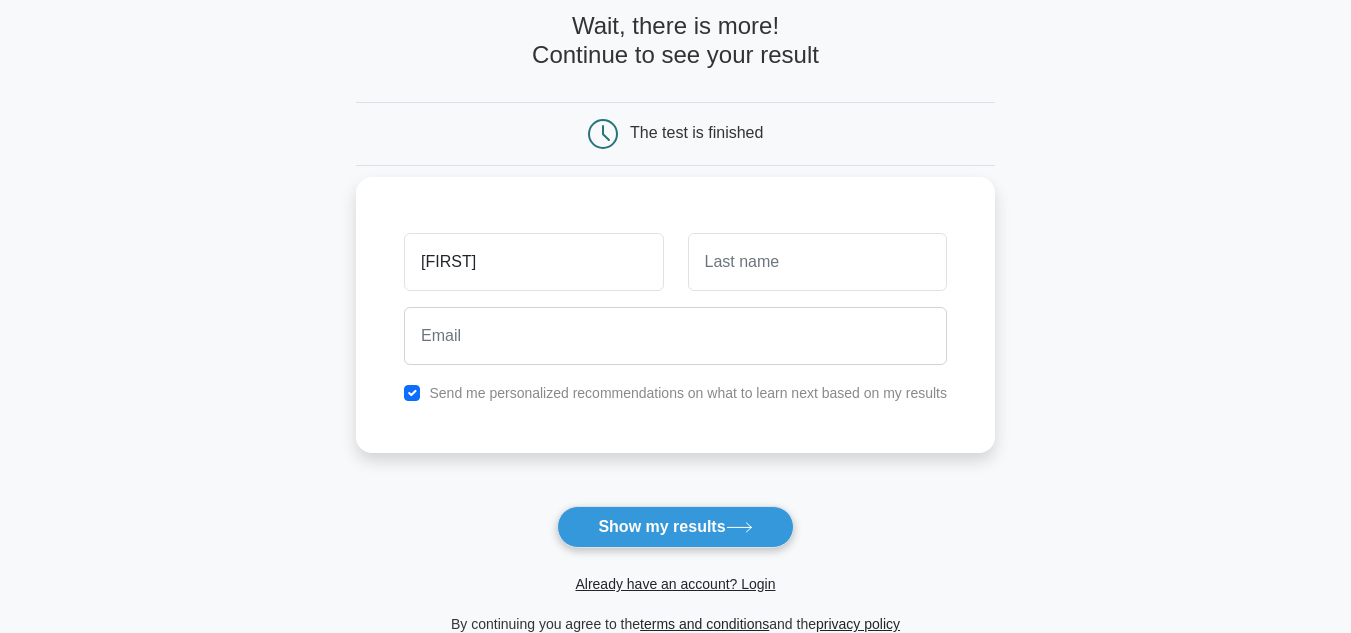 type on "Ratnakar" 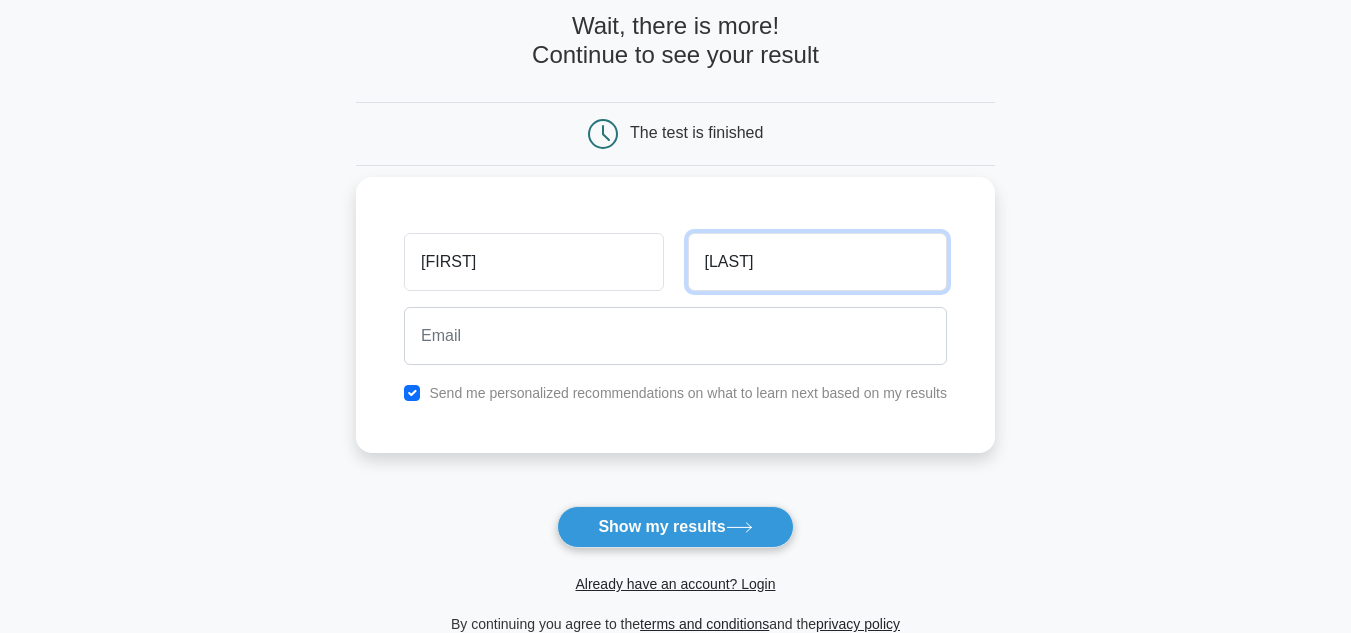 type on "Kakarla" 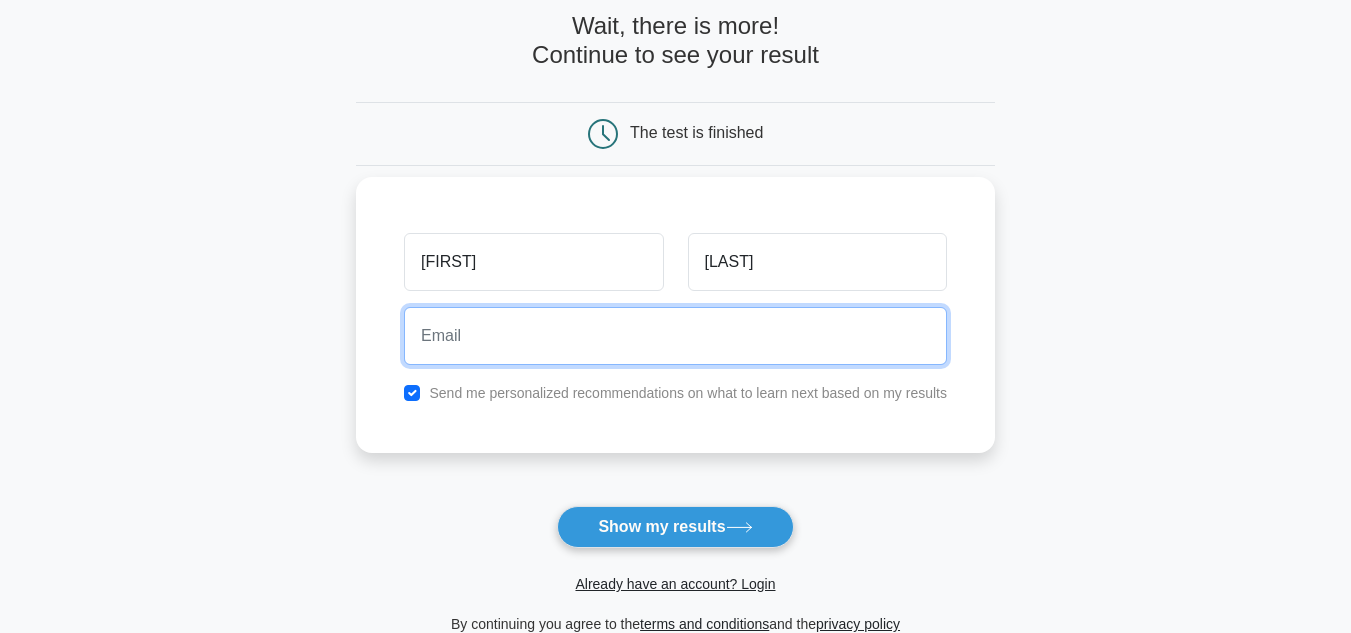 click at bounding box center (675, 336) 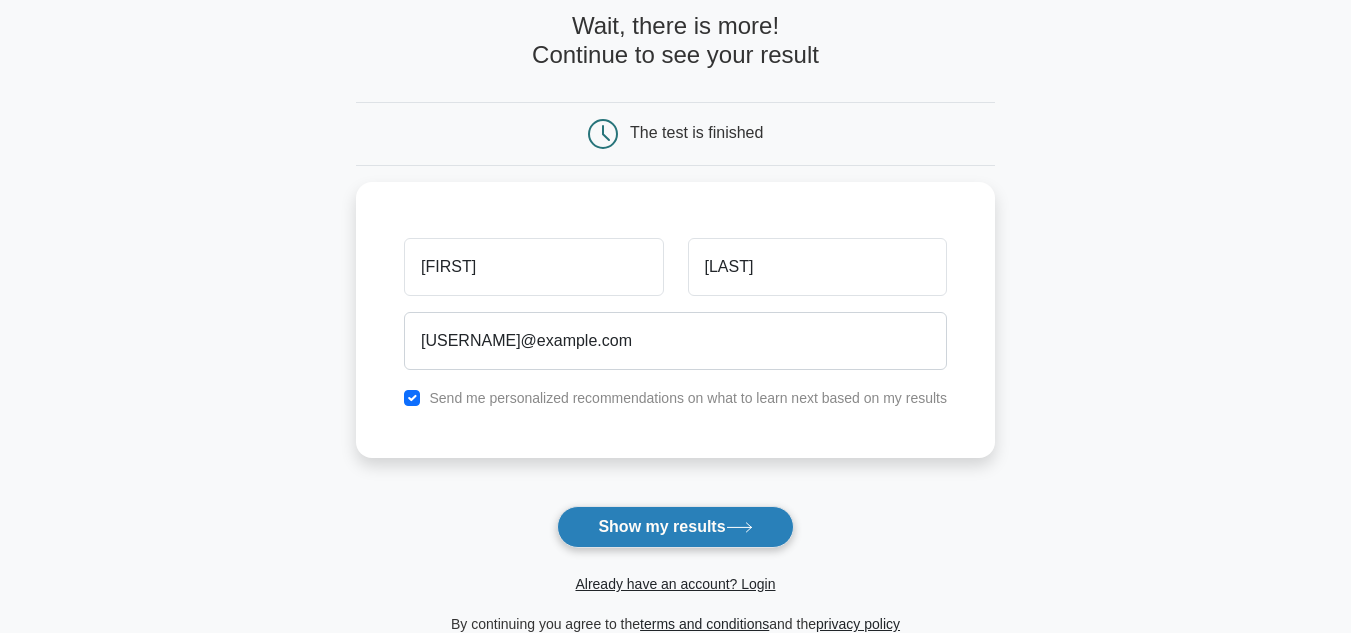 click on "Show my results" at bounding box center [675, 527] 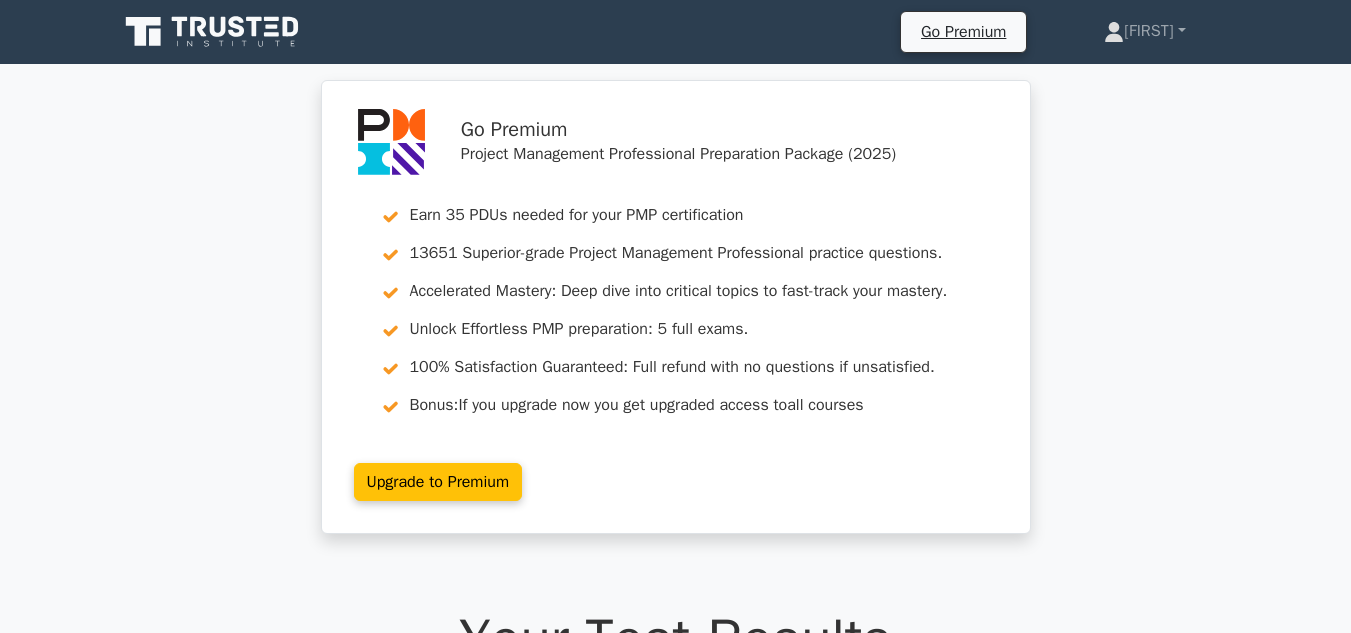 scroll, scrollTop: 0, scrollLeft: 0, axis: both 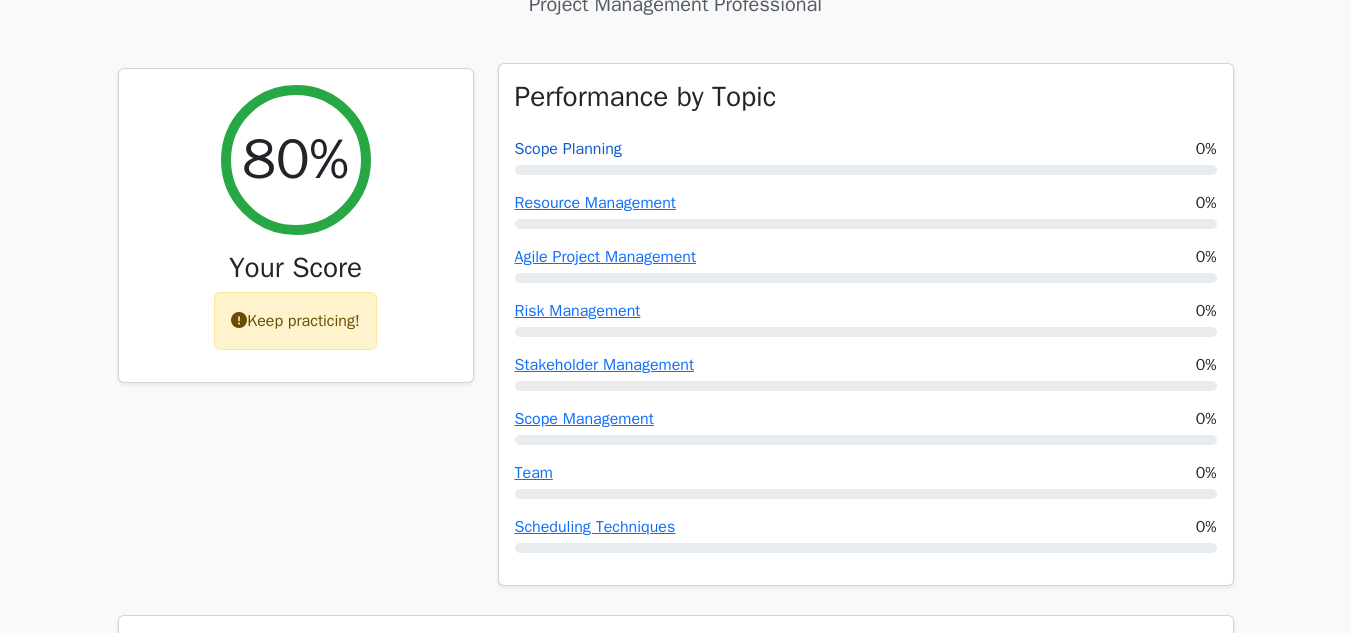 click on "Scope Planning" at bounding box center (568, 149) 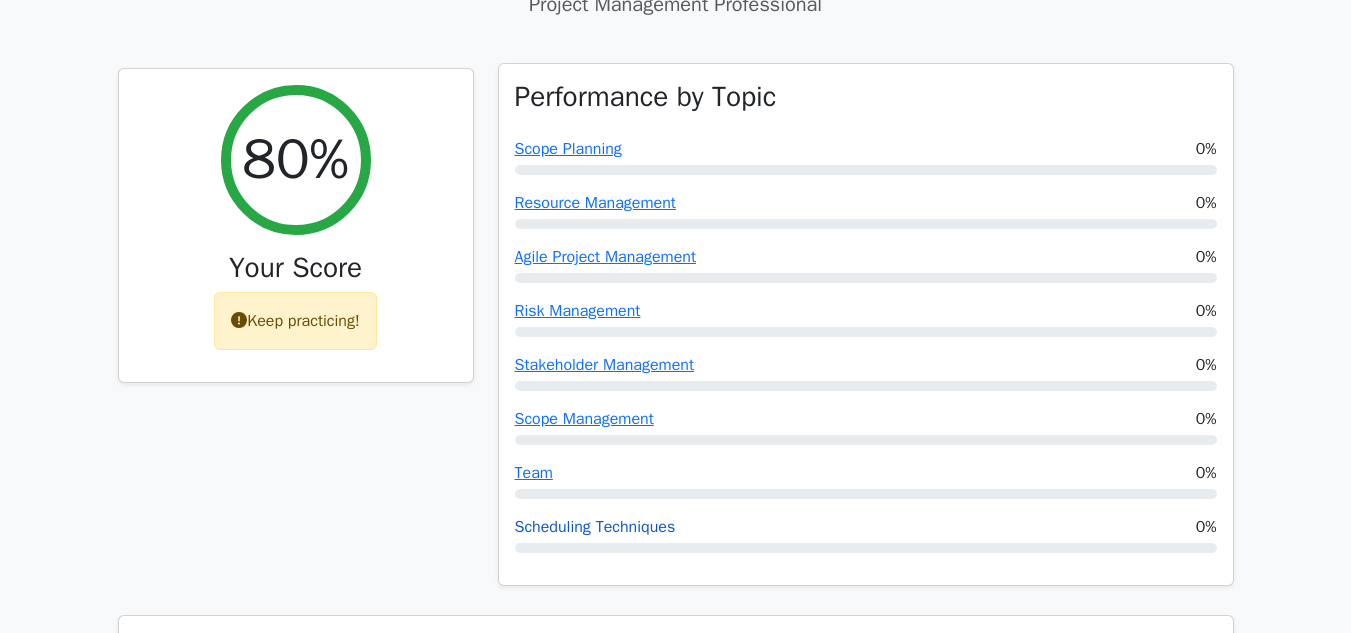 click on "Scheduling Techniques" at bounding box center [595, 527] 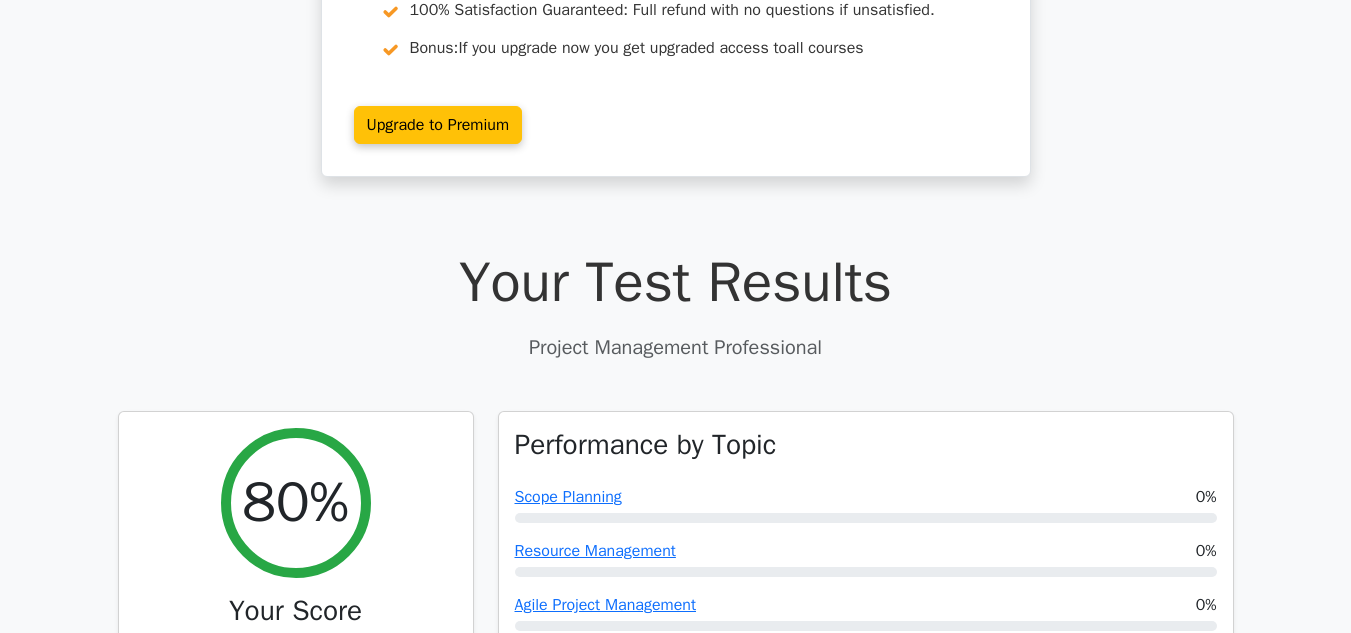 scroll, scrollTop: 0, scrollLeft: 0, axis: both 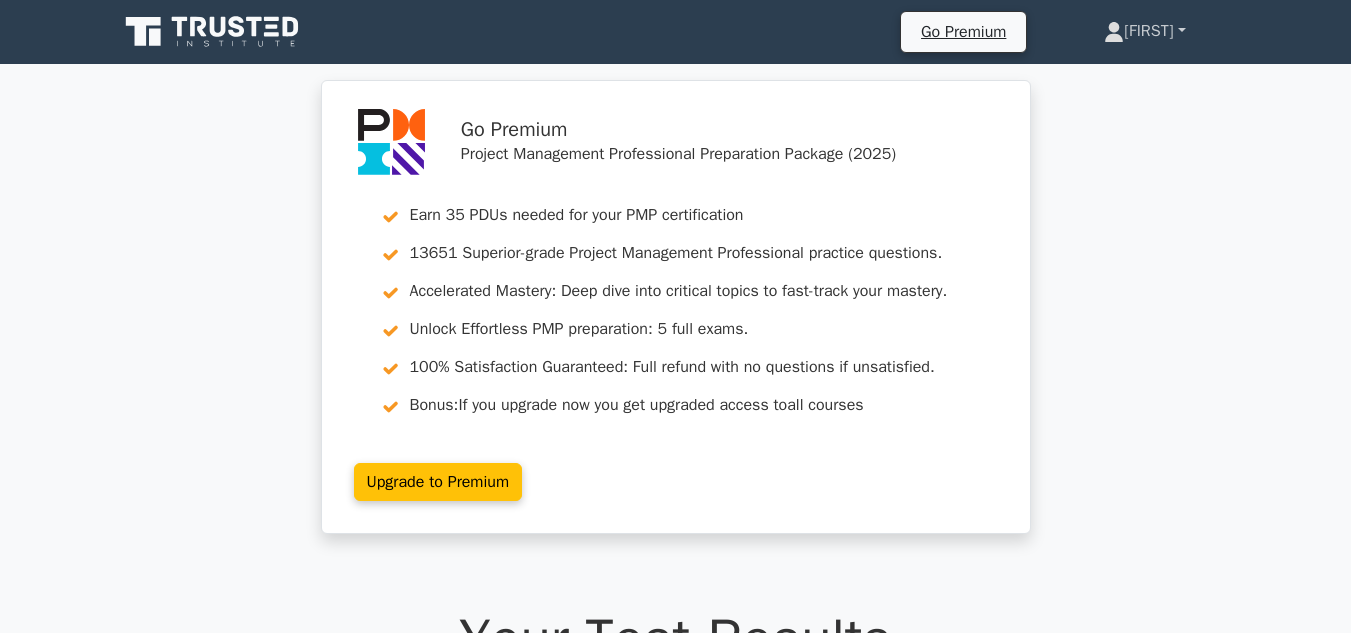 click on "Ratnakar" at bounding box center (1144, 31) 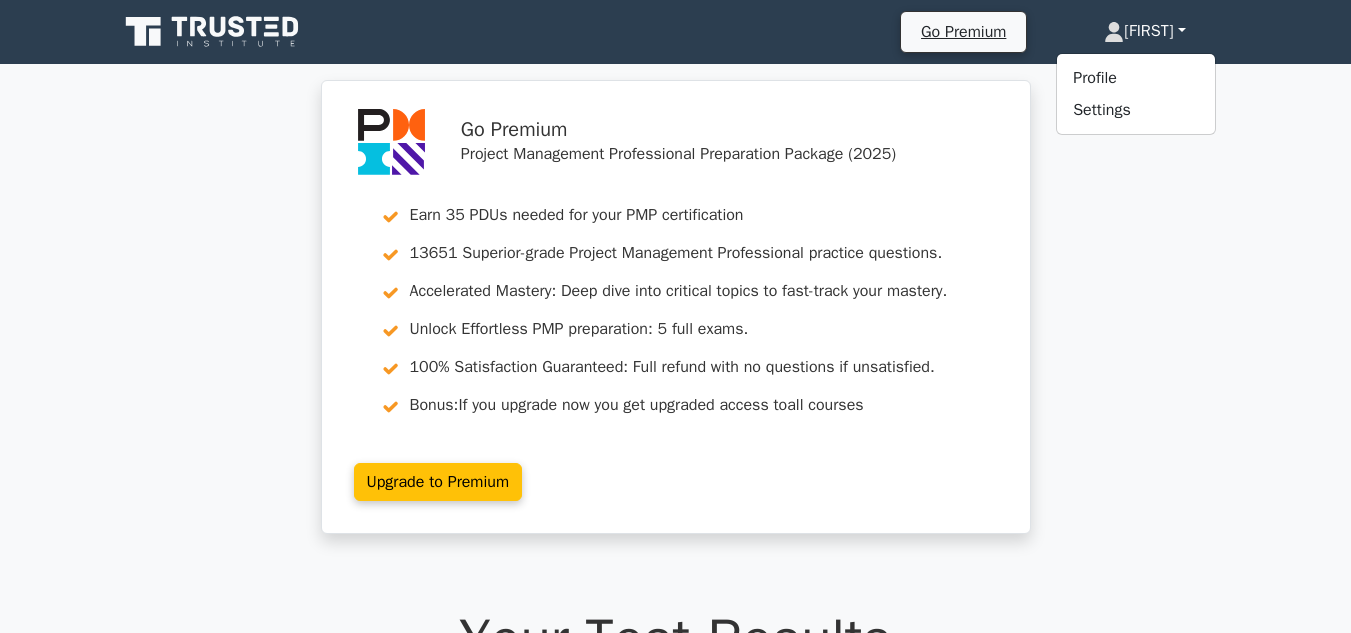 click on "[FIRST]" at bounding box center [1144, 31] 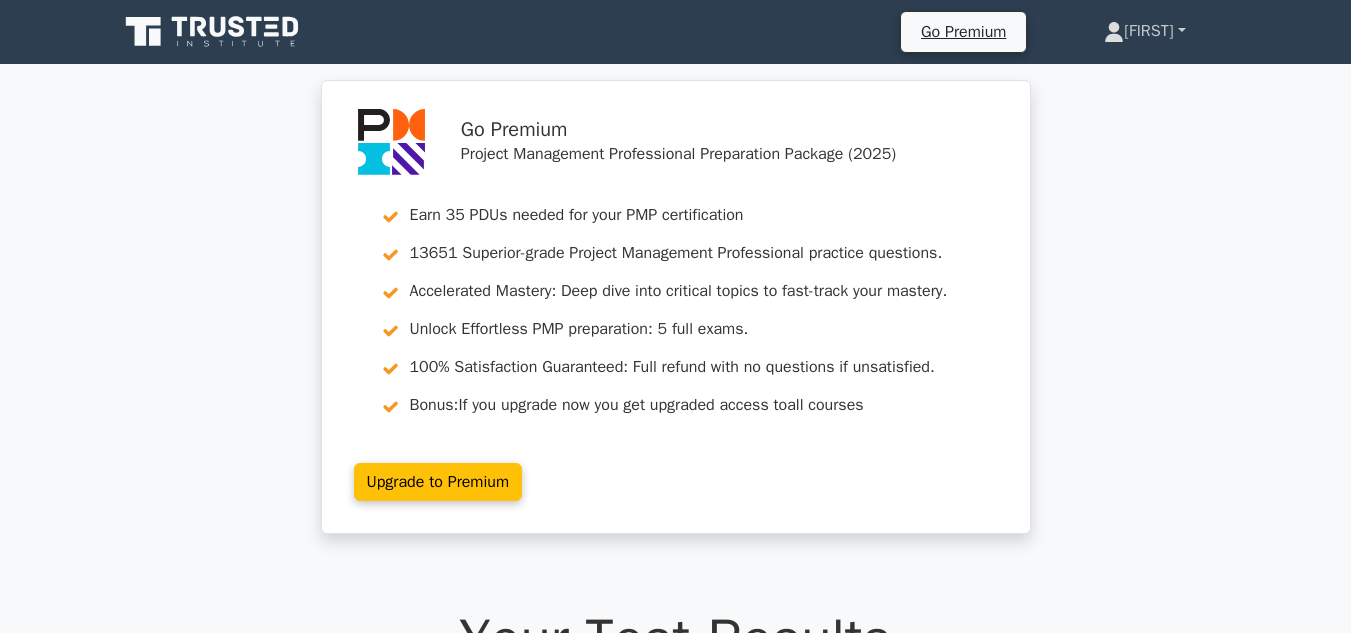 click on "[FIRST]" at bounding box center [1144, 31] 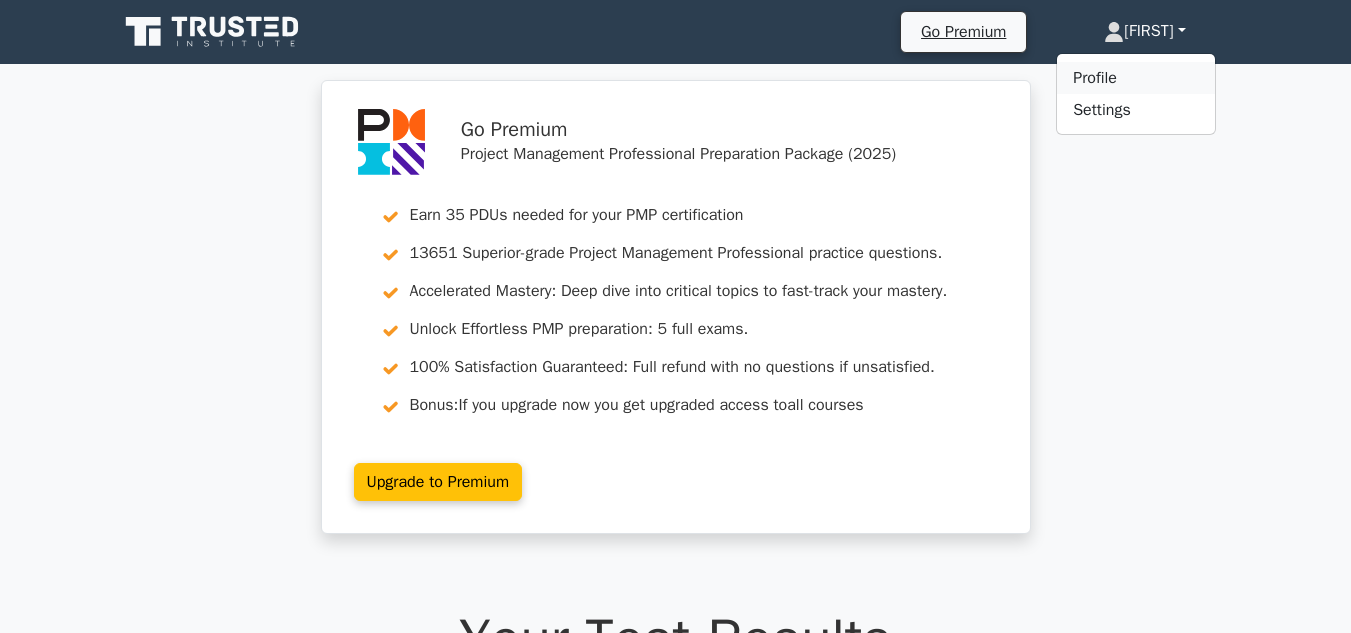 click on "Profile" at bounding box center [1136, 78] 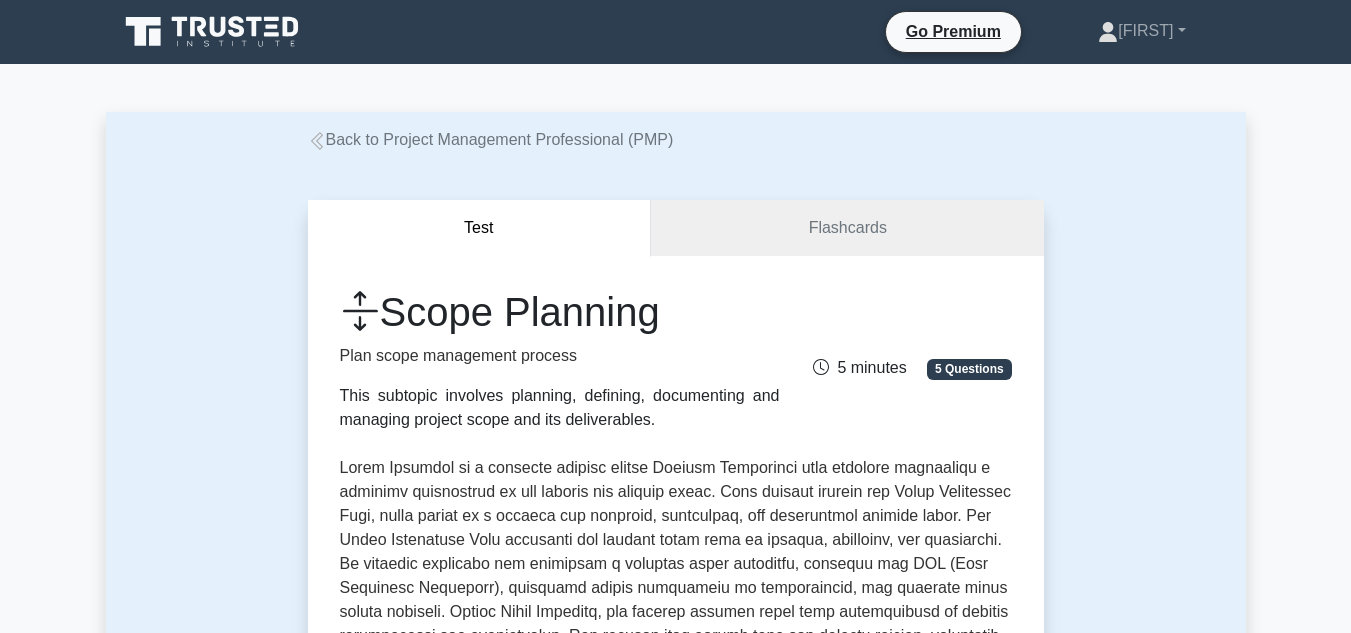 scroll, scrollTop: 0, scrollLeft: 0, axis: both 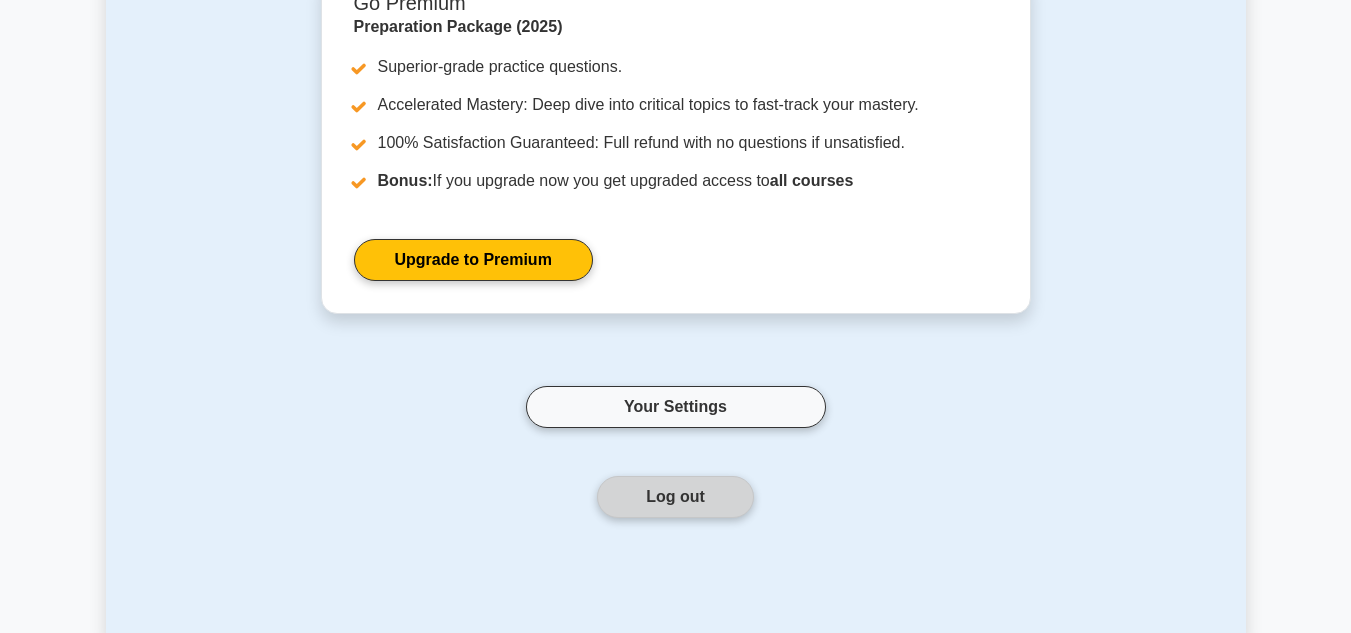 click on "Log out" at bounding box center [675, 497] 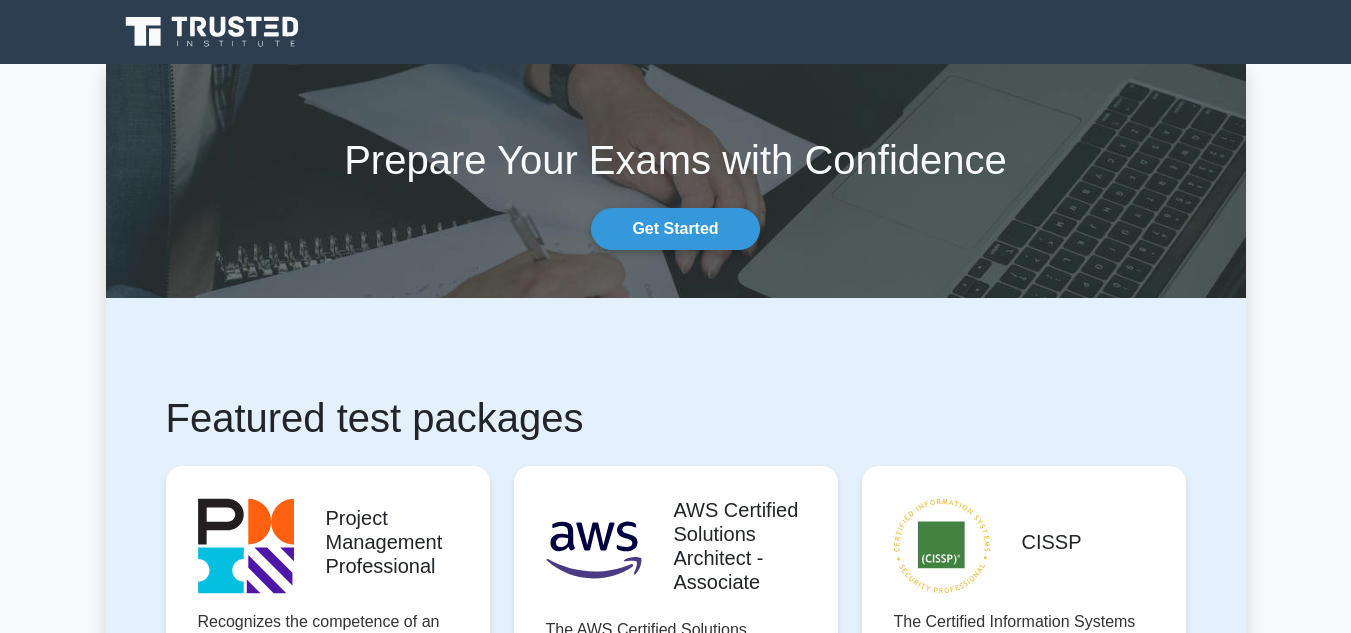 scroll, scrollTop: 0, scrollLeft: 0, axis: both 